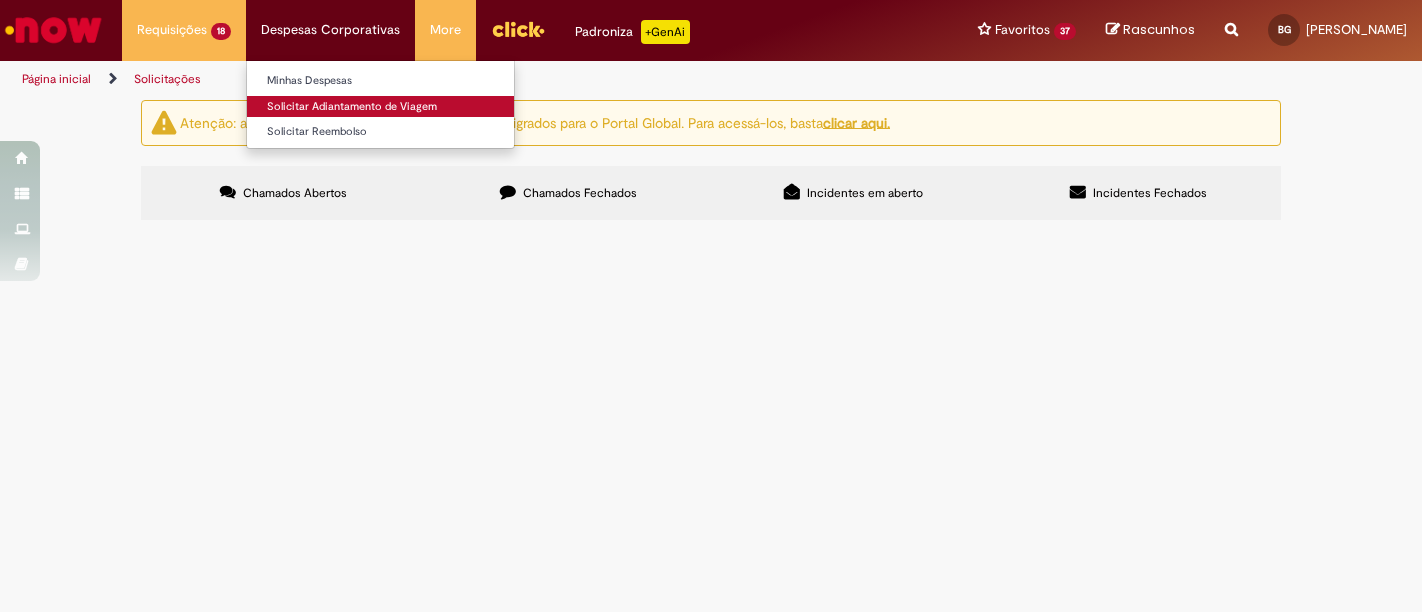 scroll, scrollTop: 0, scrollLeft: 0, axis: both 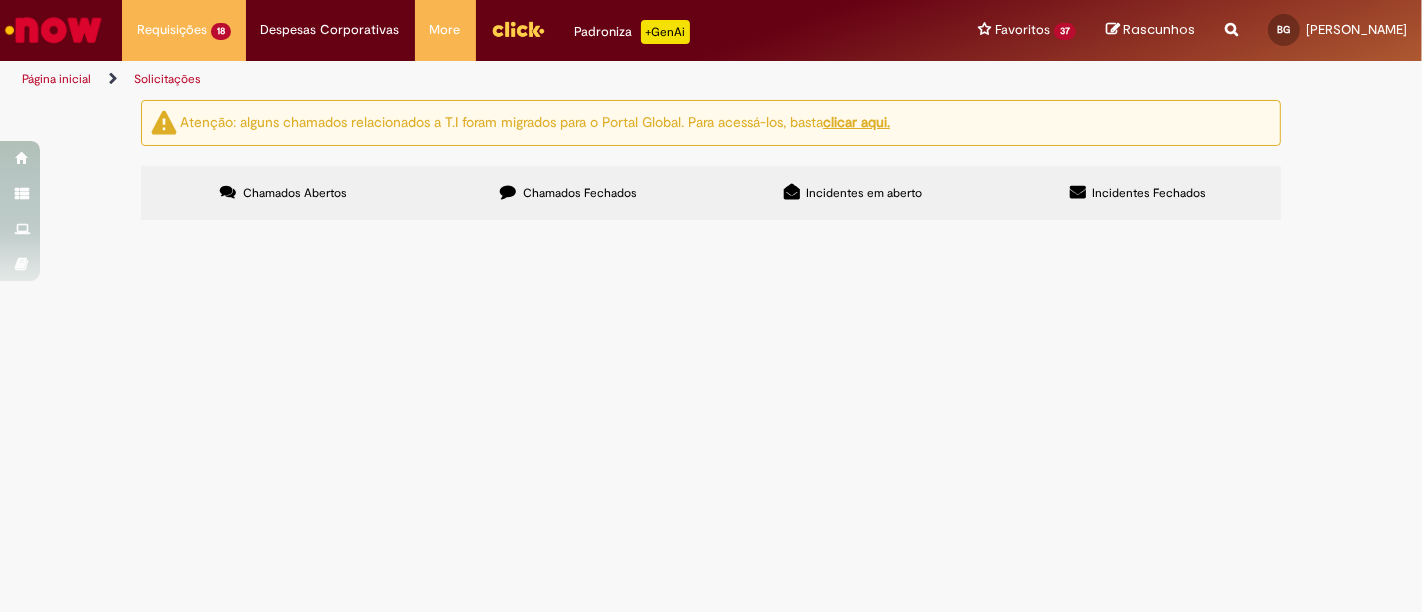 click at bounding box center (53, 30) 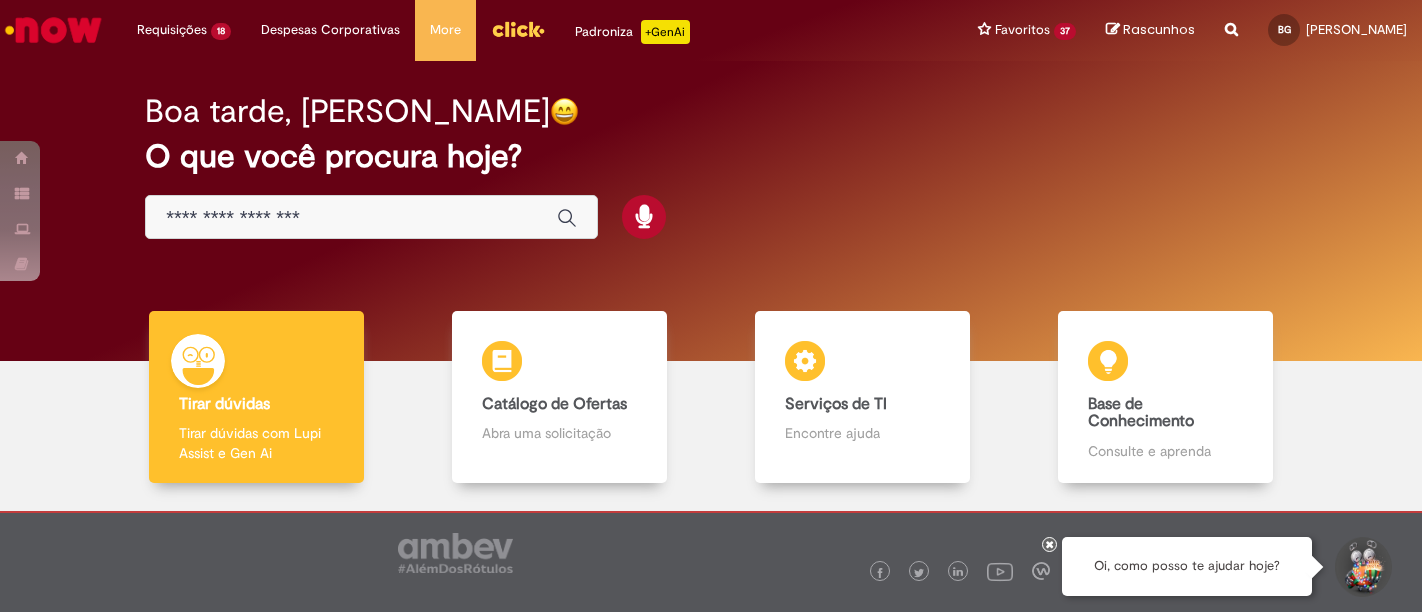 scroll, scrollTop: 0, scrollLeft: 0, axis: both 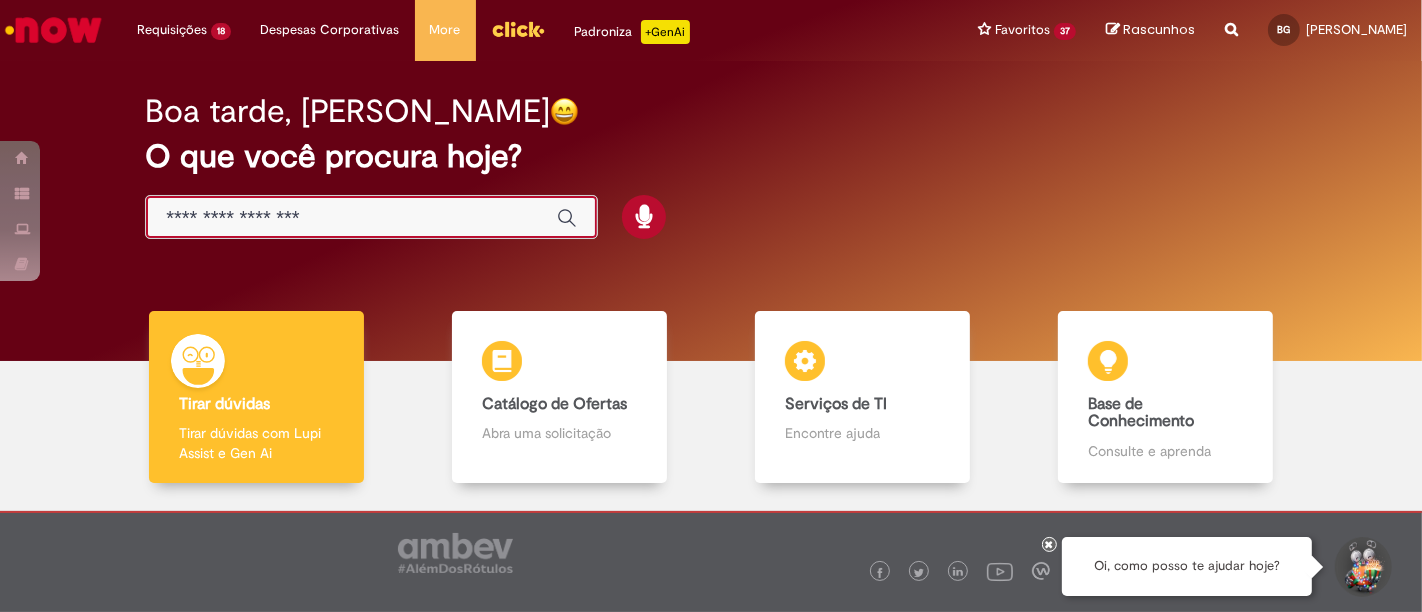 click at bounding box center (351, 218) 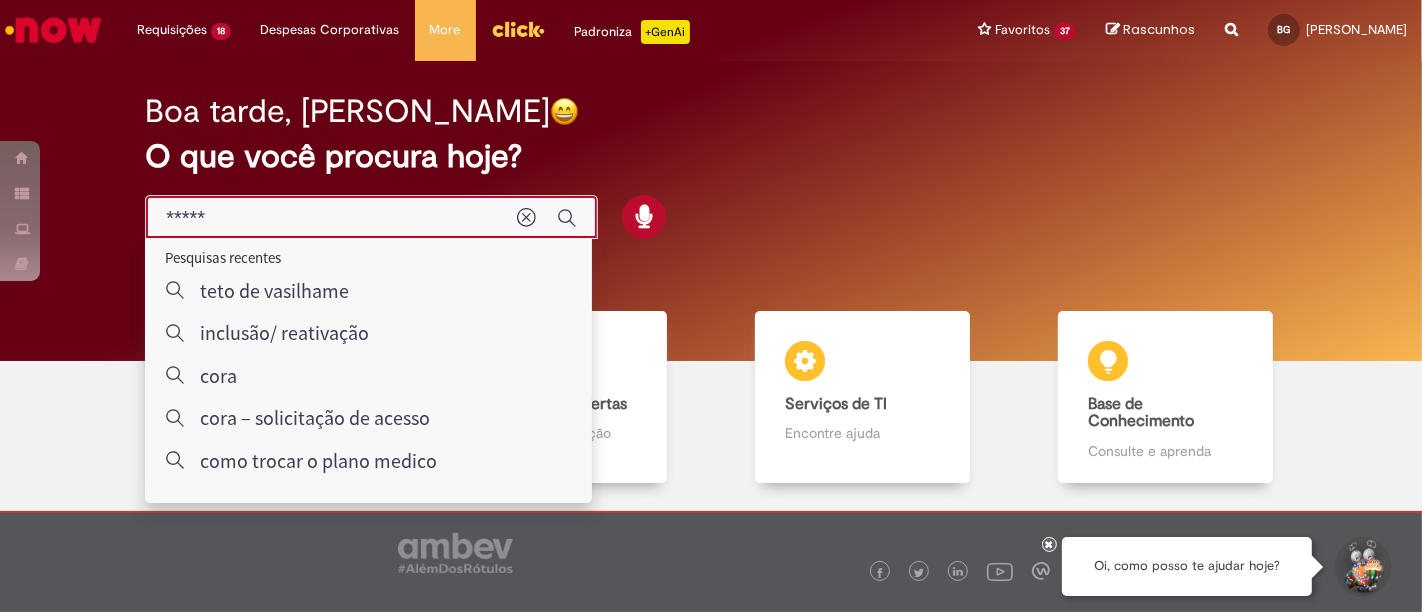 type on "******" 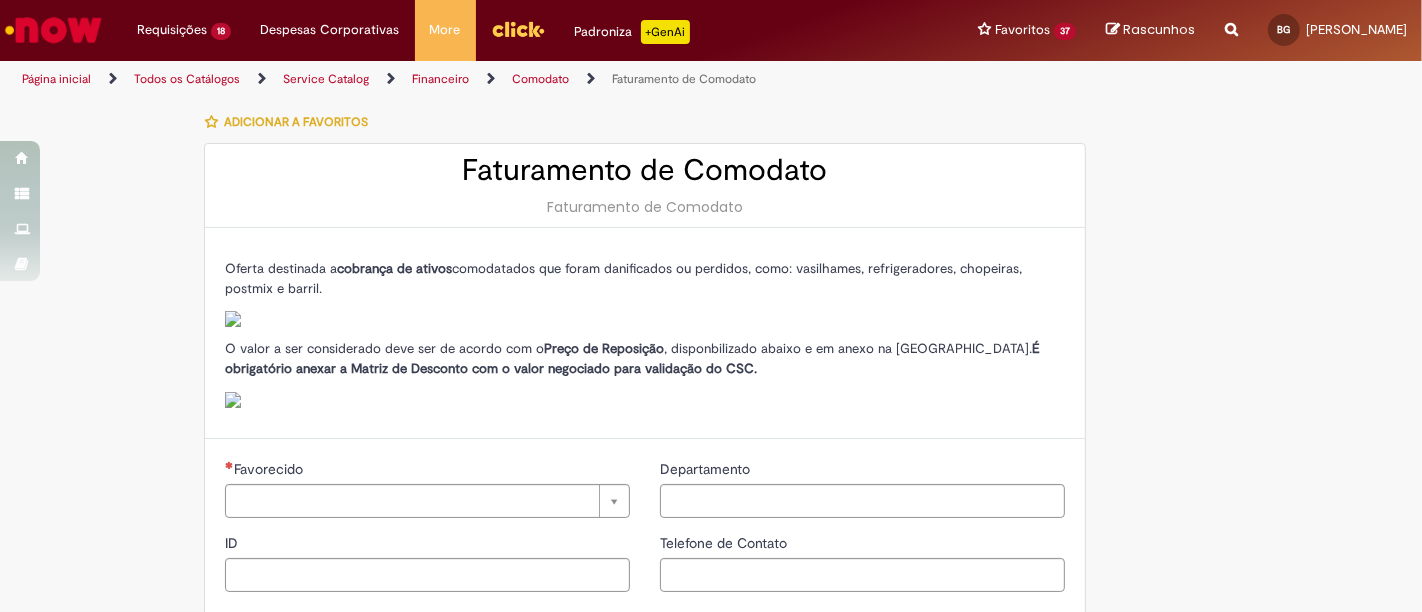 type on "********" 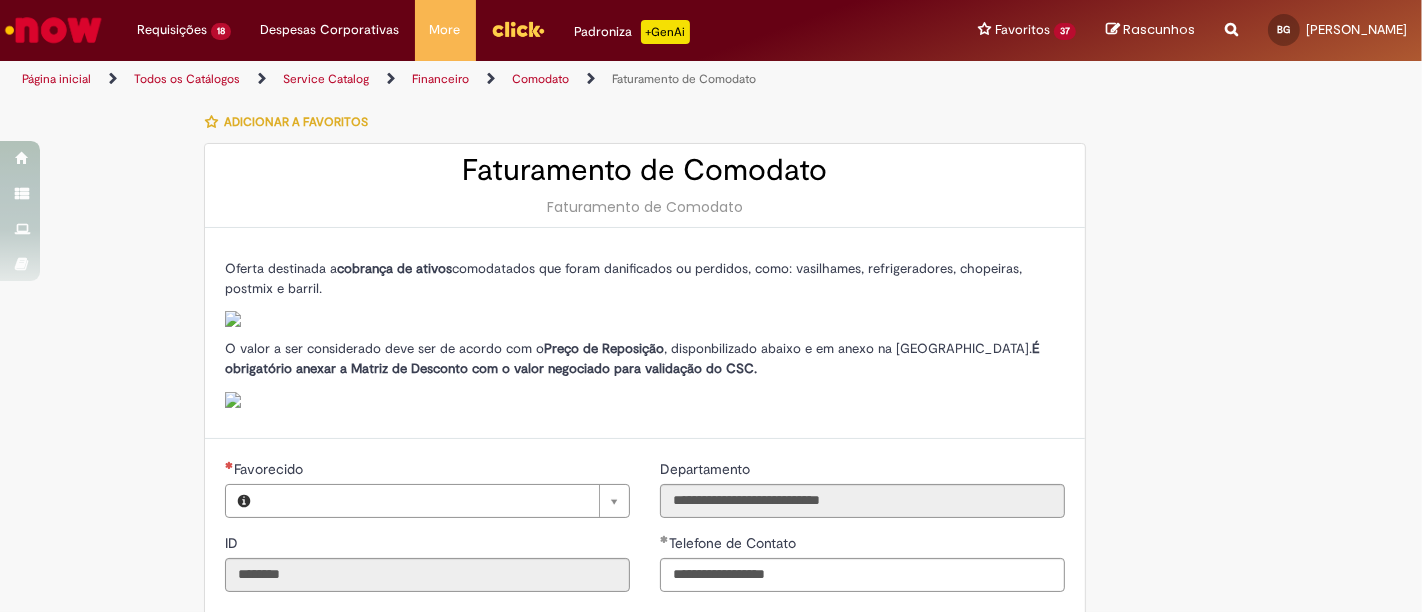 type on "**********" 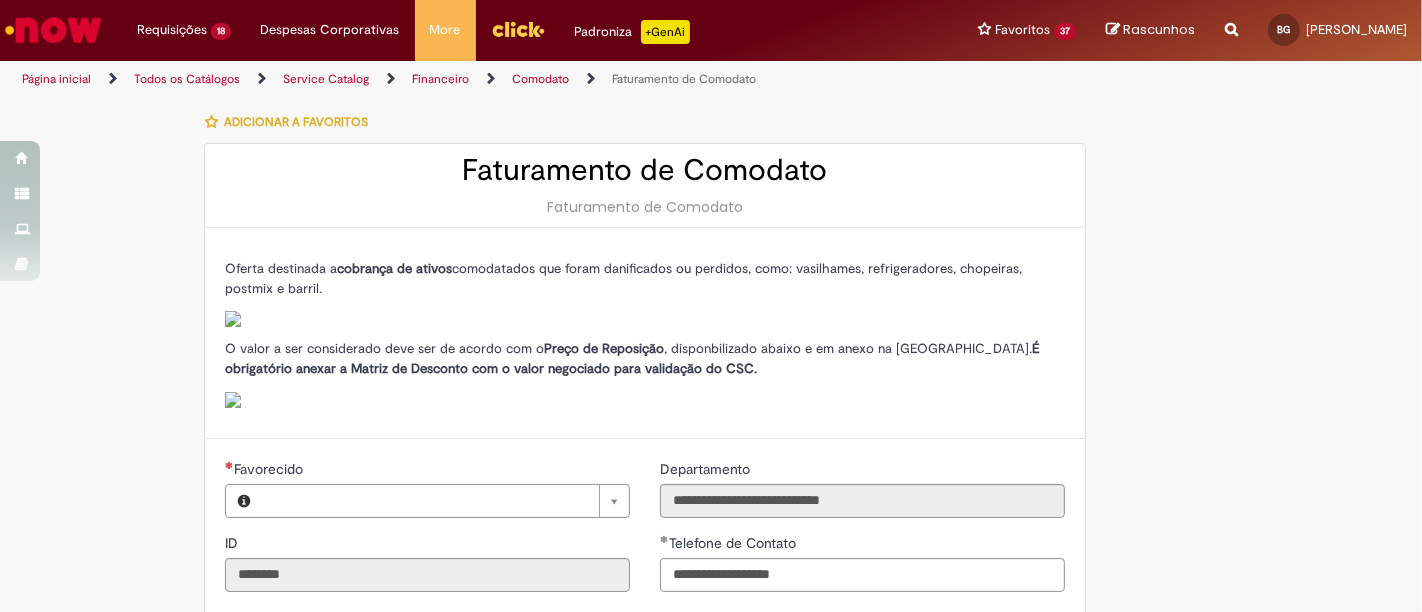 type on "**********" 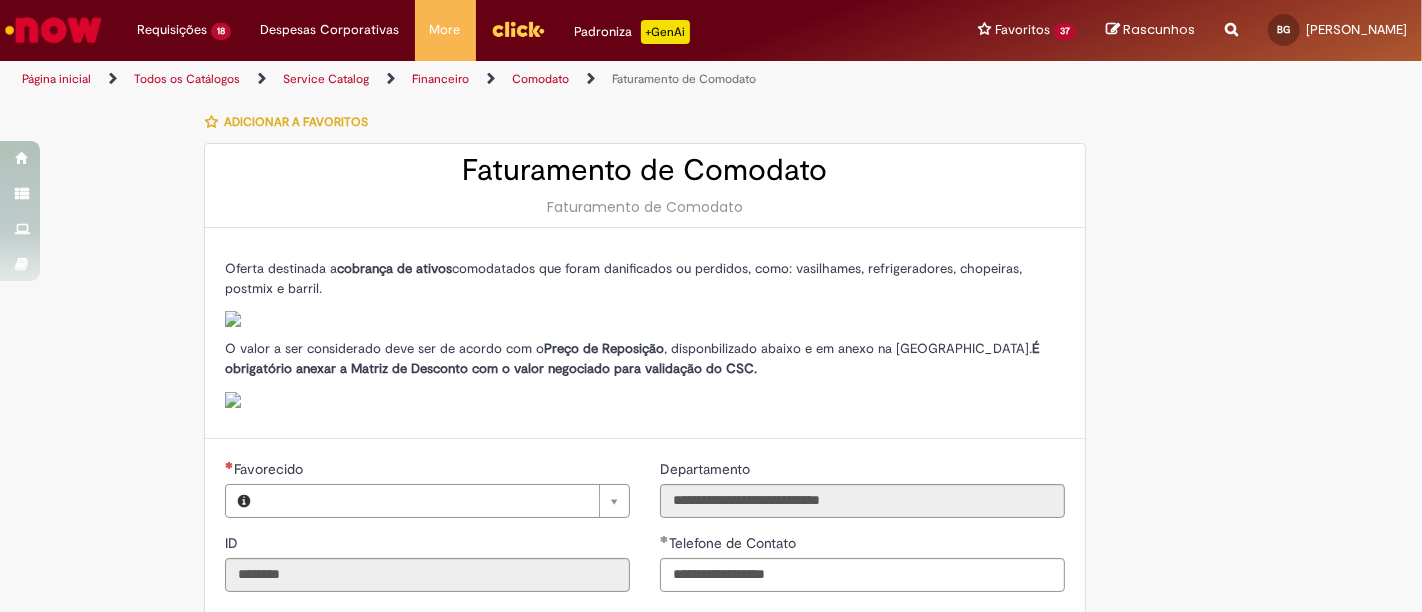type on "**********" 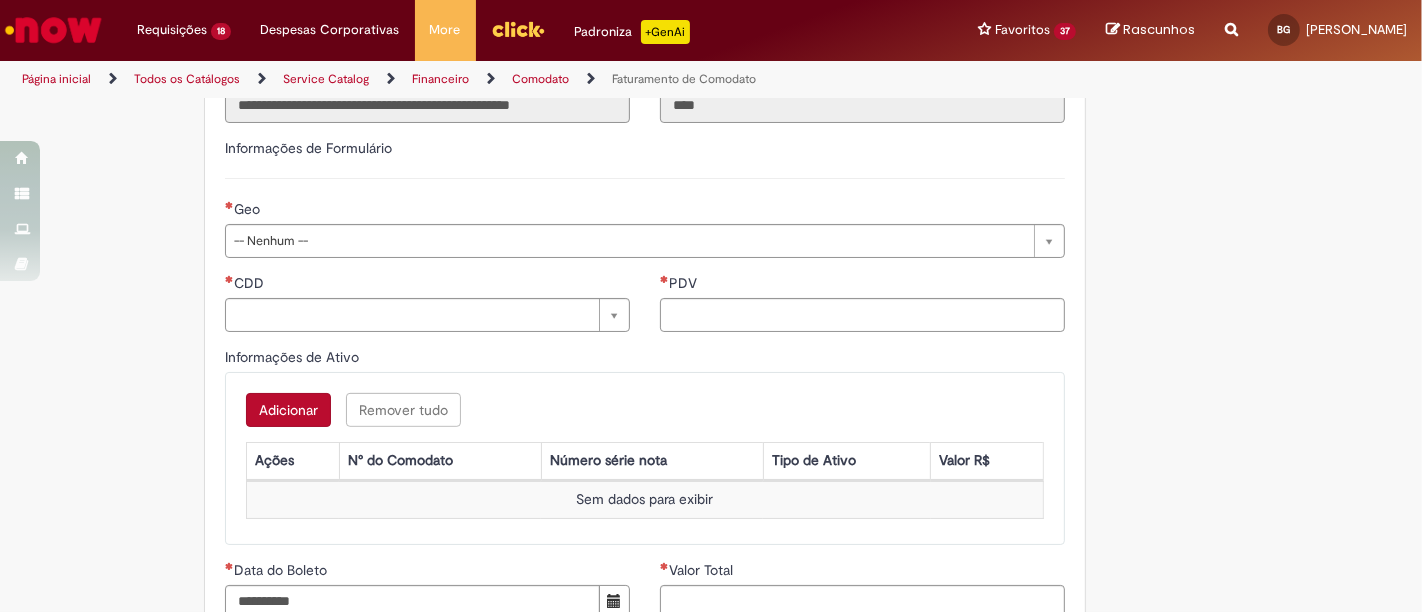 scroll, scrollTop: 617, scrollLeft: 0, axis: vertical 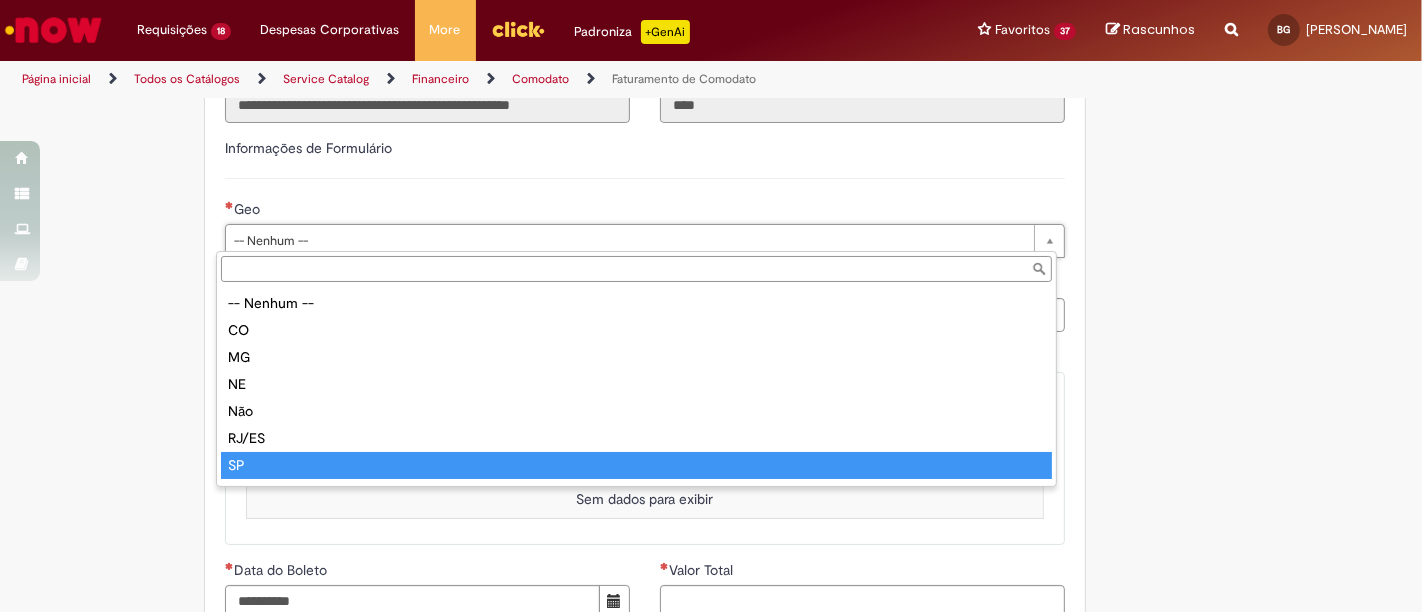 type on "**" 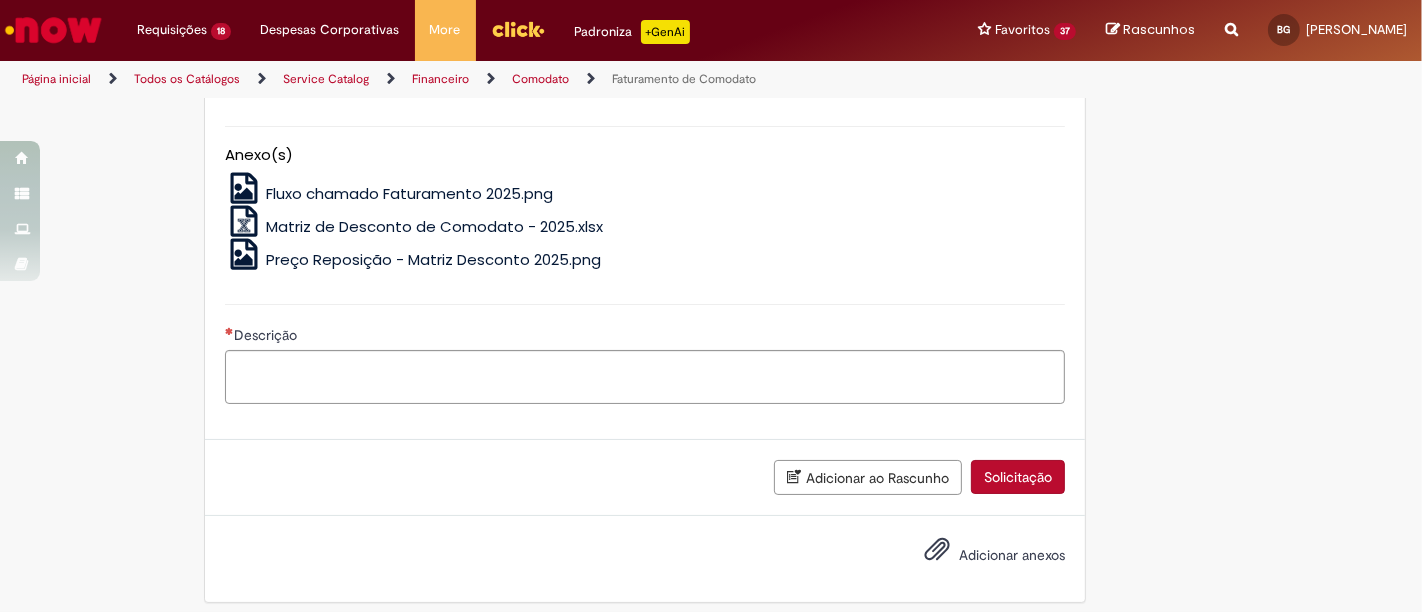 scroll, scrollTop: 1184, scrollLeft: 0, axis: vertical 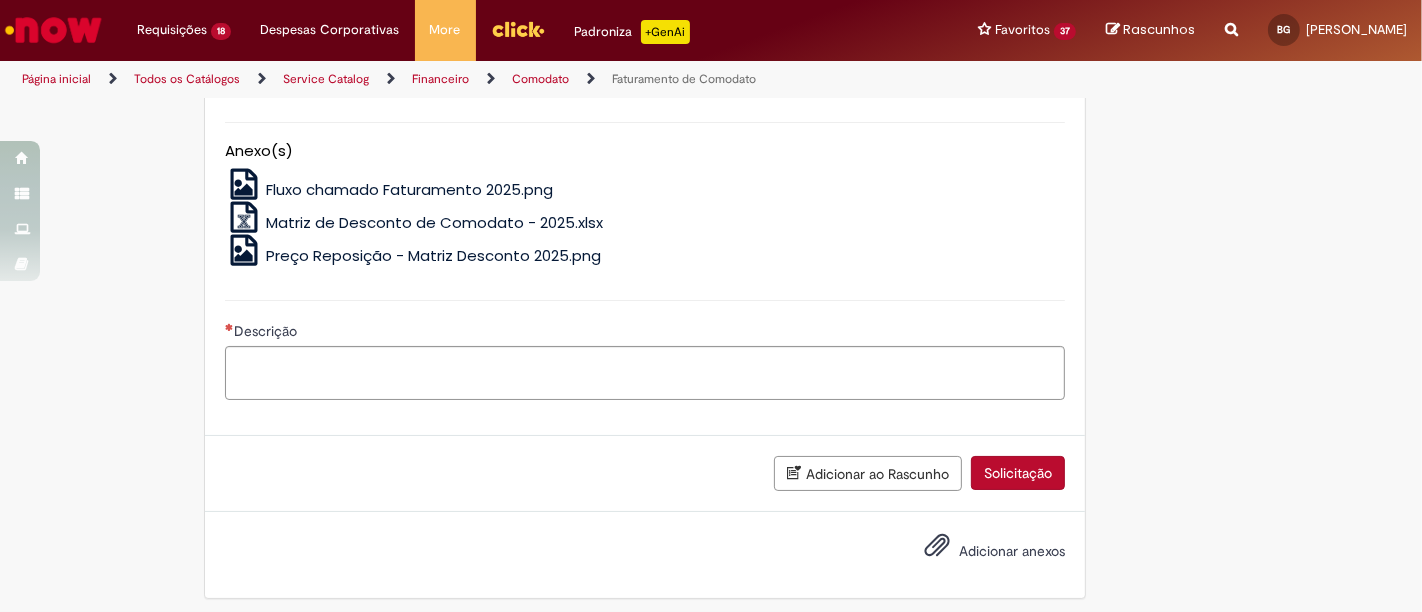 click on "Preço Reposição - Matriz Desconto 2025.png" at bounding box center [433, 255] 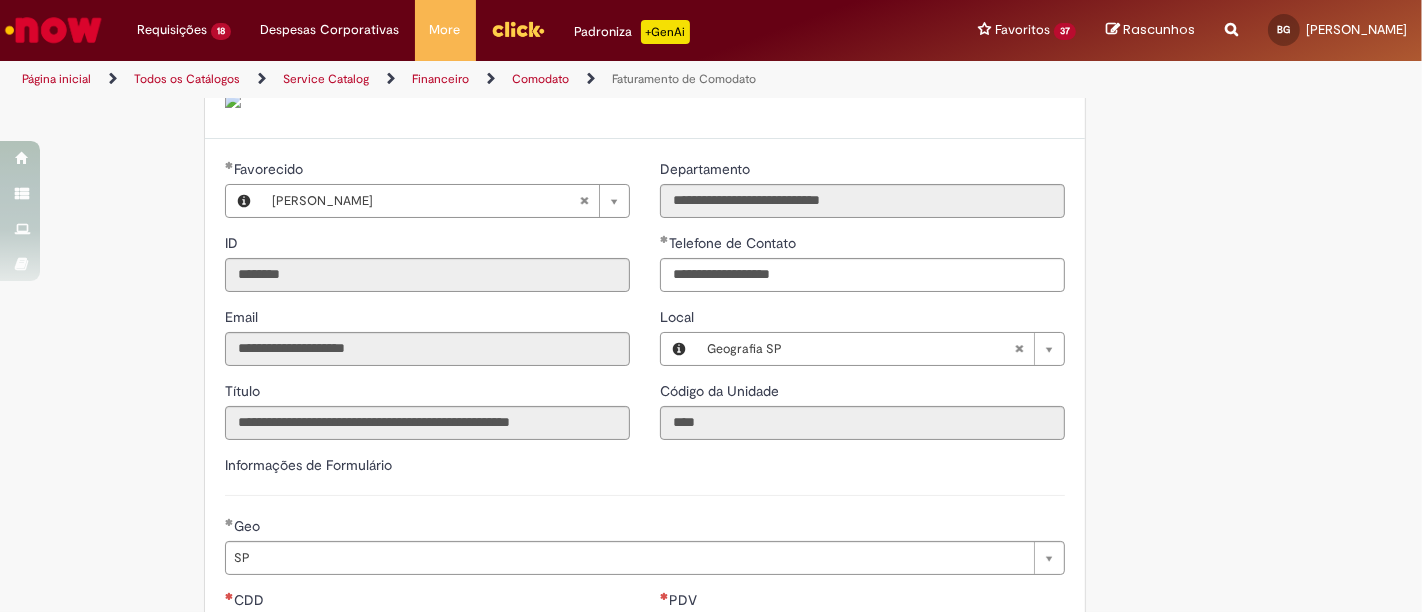 scroll, scrollTop: 275, scrollLeft: 0, axis: vertical 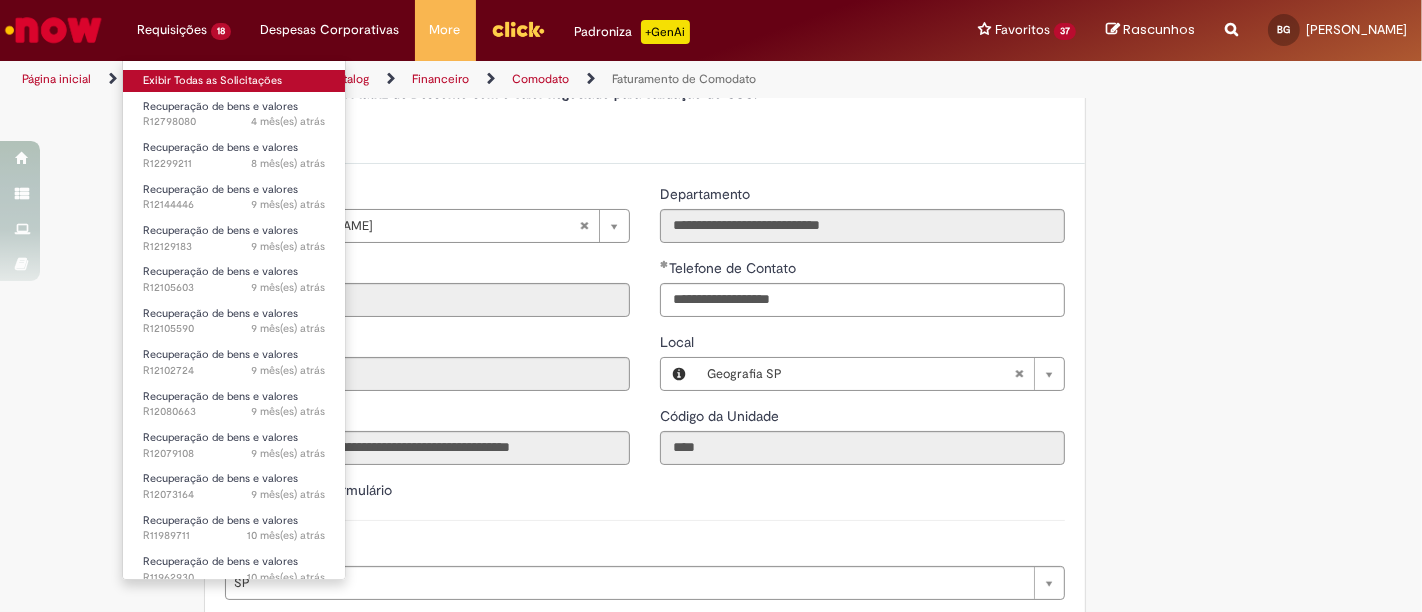 click on "Exibir Todas as Solicitações" at bounding box center [234, 81] 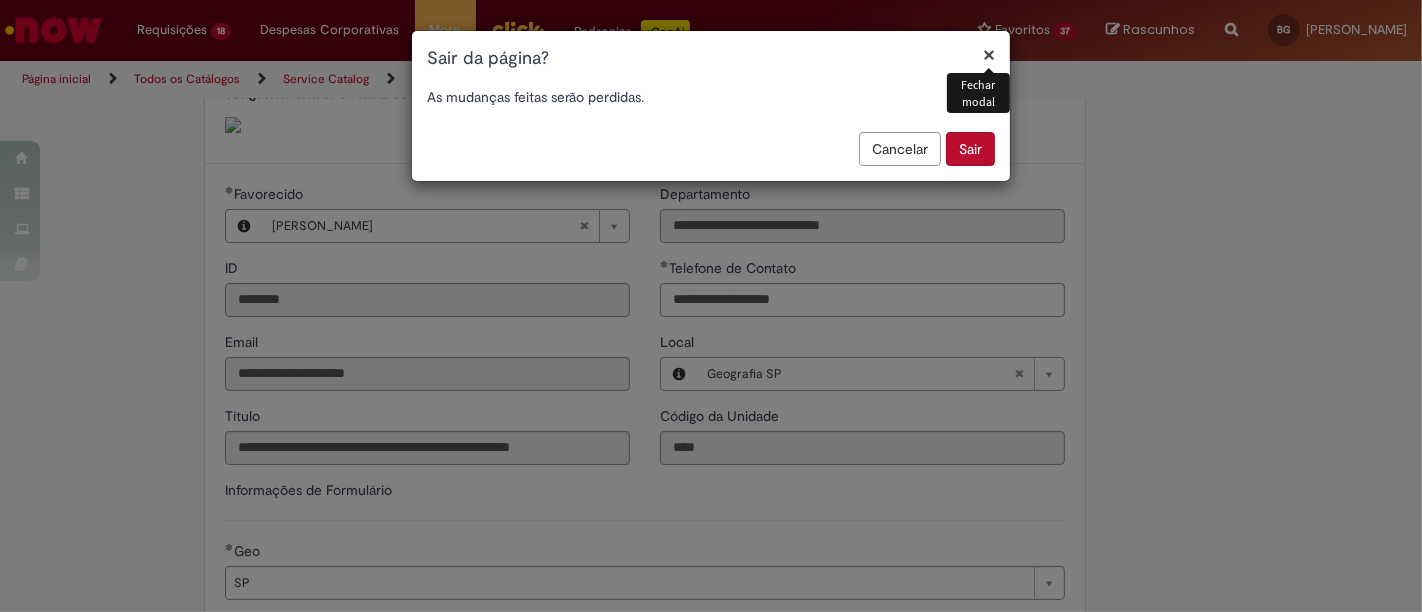 click on "Sair" at bounding box center (970, 149) 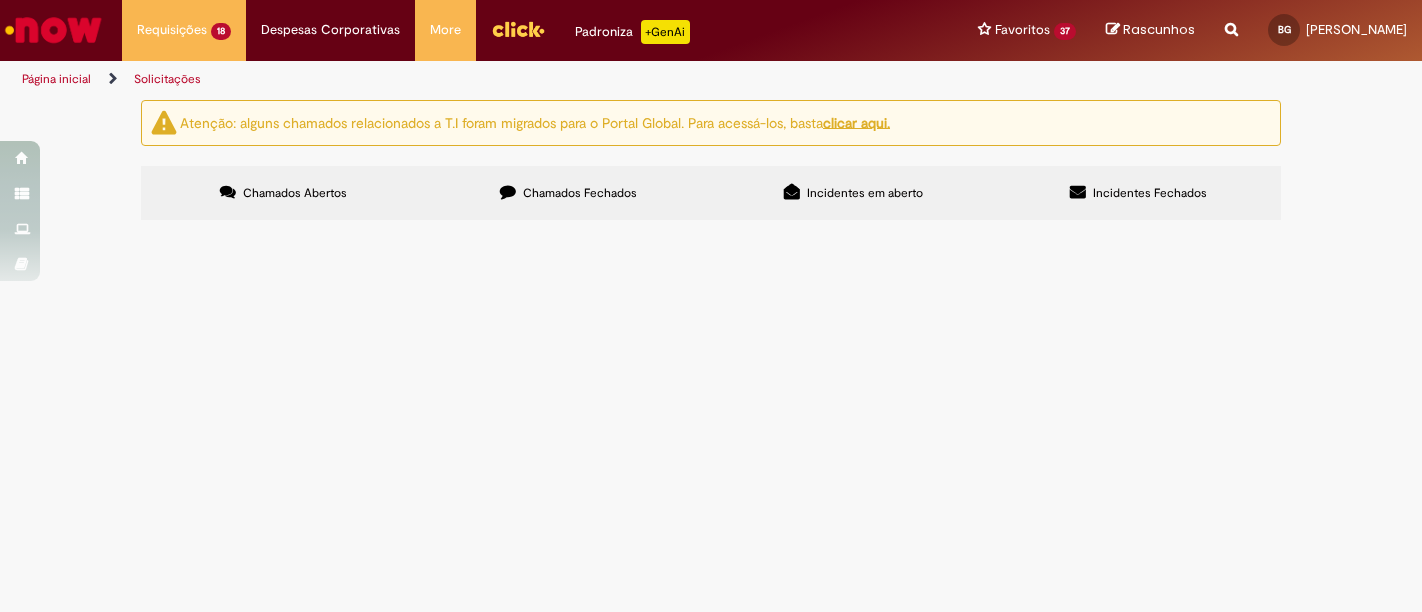scroll, scrollTop: 0, scrollLeft: 0, axis: both 